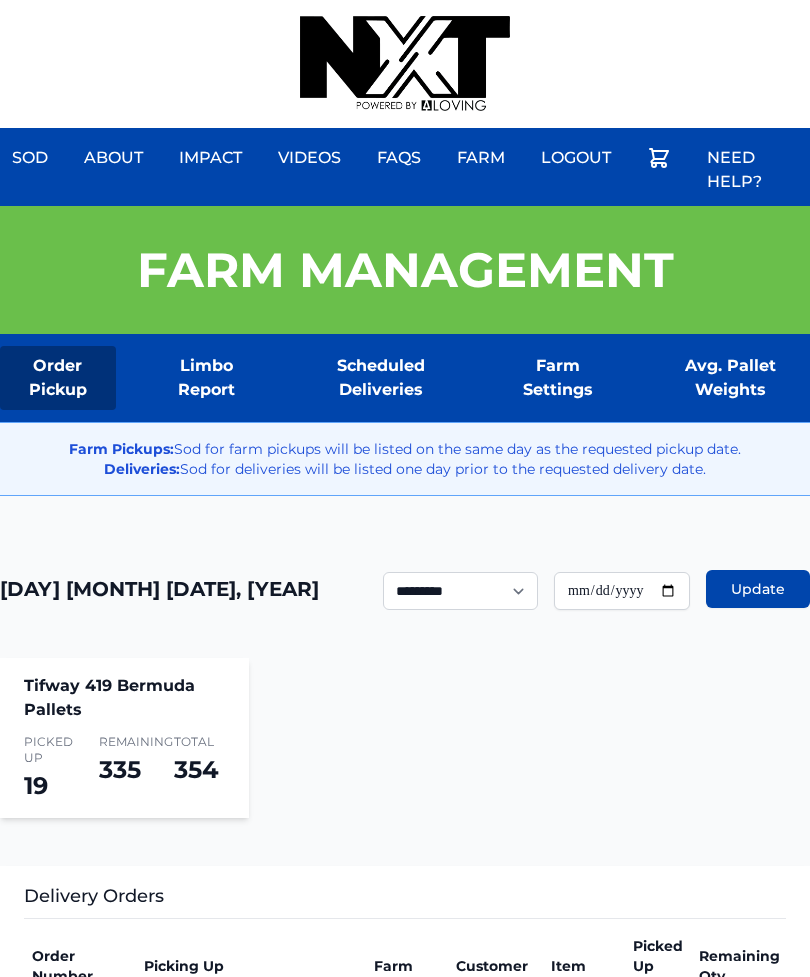 scroll, scrollTop: 0, scrollLeft: 0, axis: both 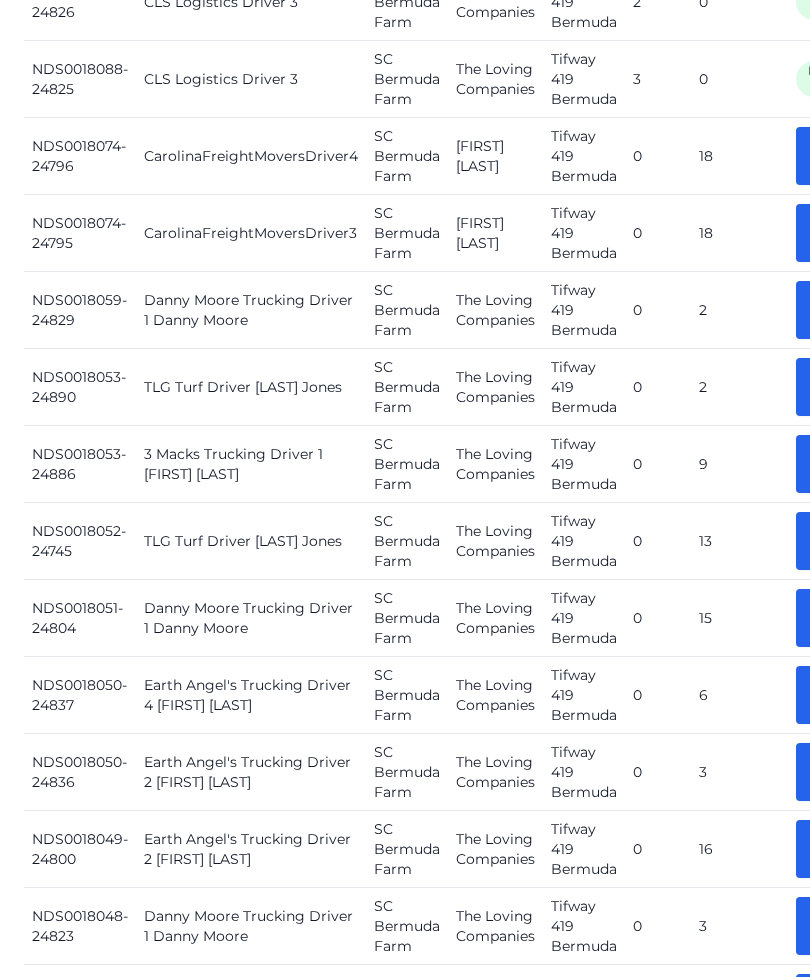 click on "Picked
Up" at bounding box center (838, 619) 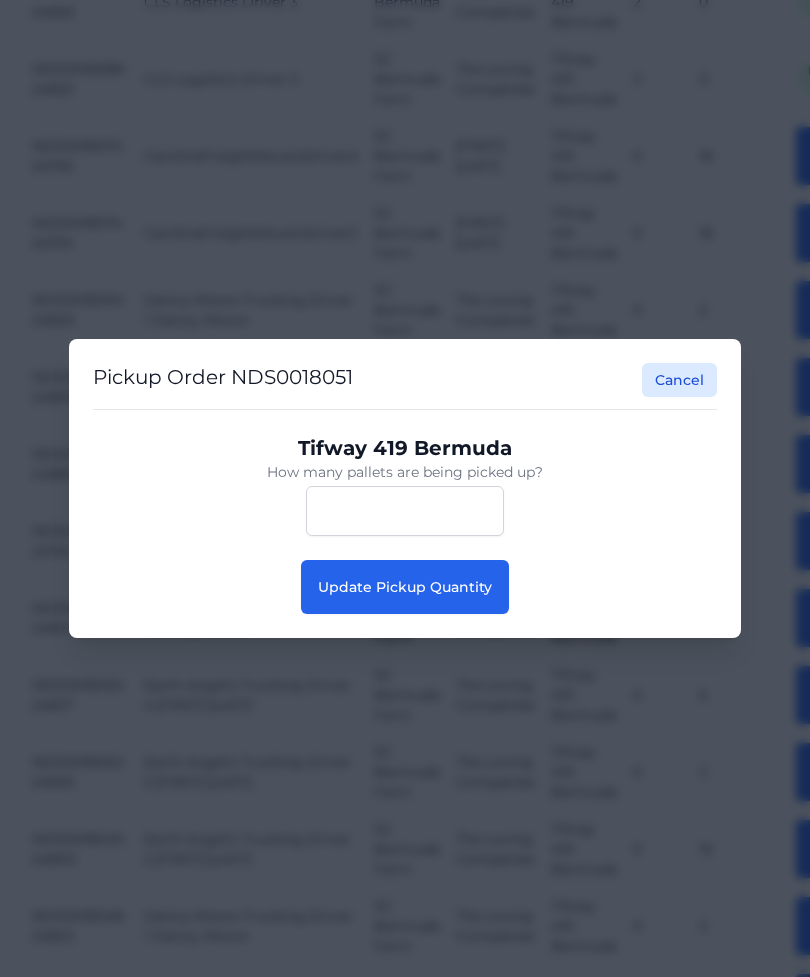 click on "Update Pickup Quantity" at bounding box center [405, 587] 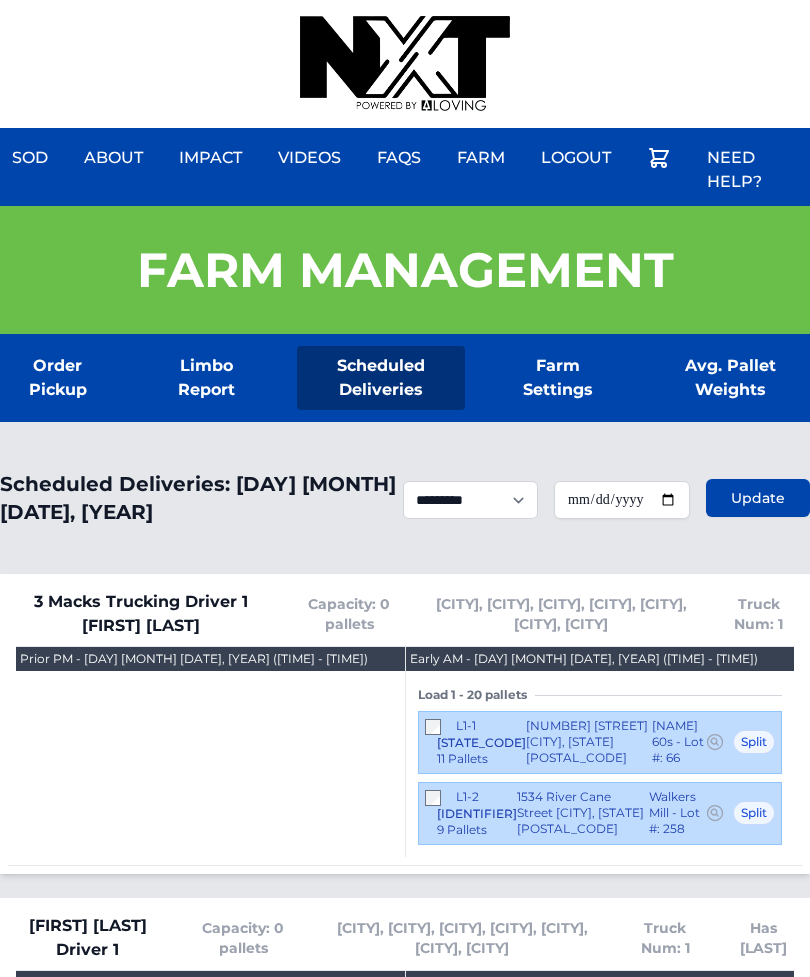 scroll, scrollTop: 1663, scrollLeft: 0, axis: vertical 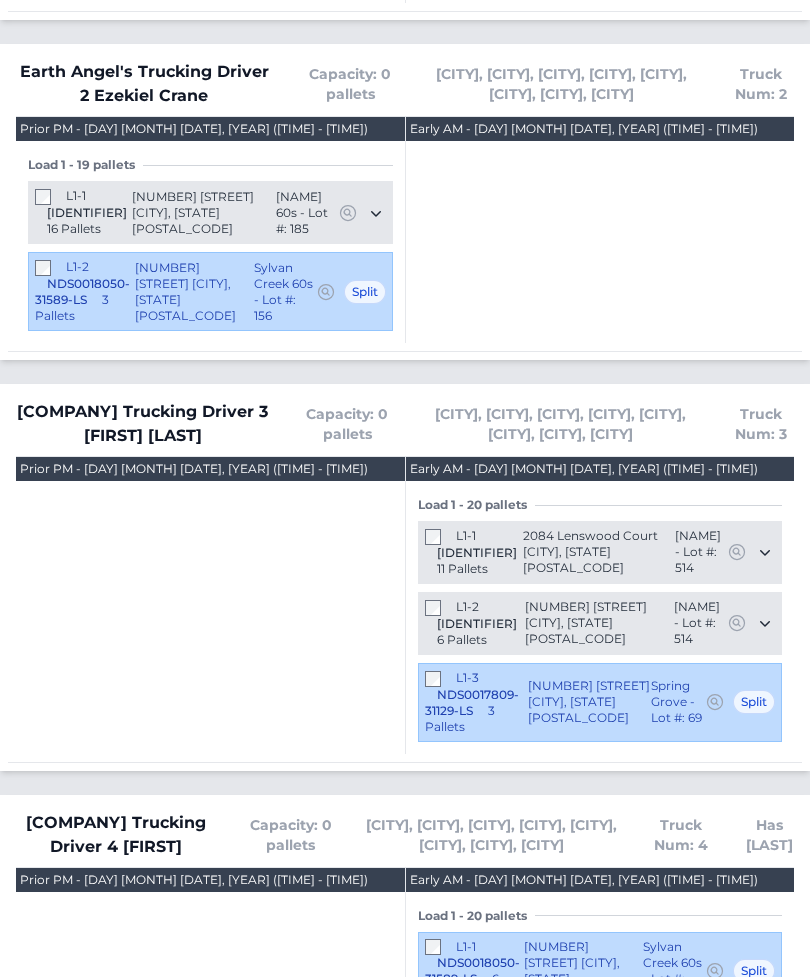 click on "[L1-1]
[IDENTIFIER]
16 Pallets" at bounding box center (83, 213) 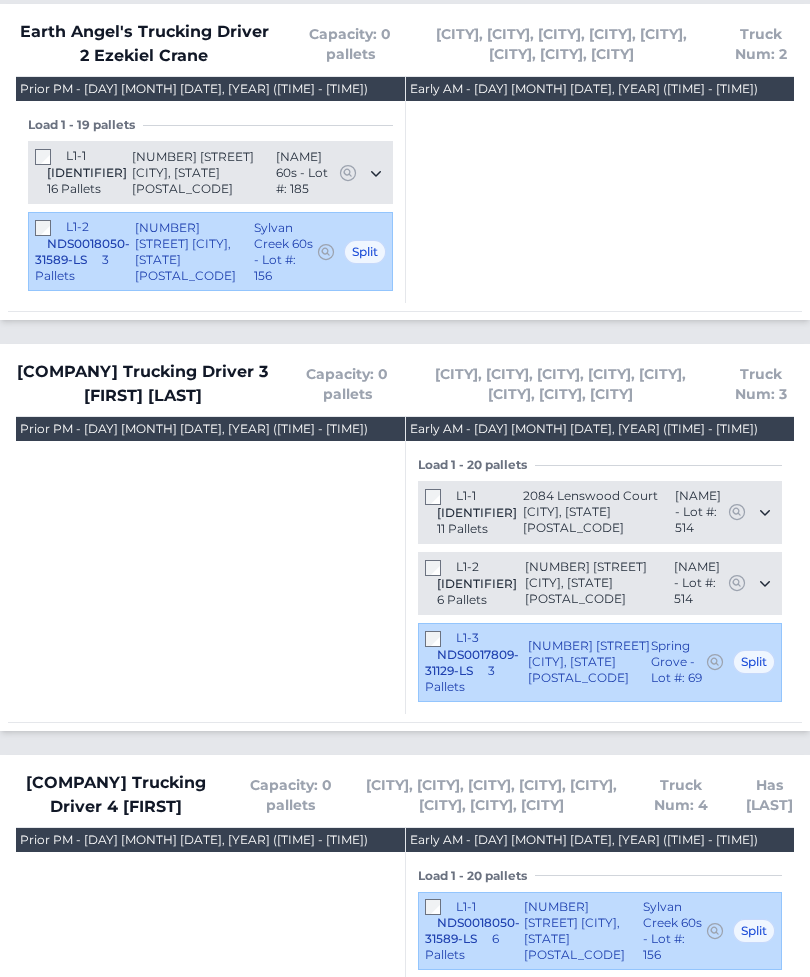 scroll, scrollTop: 4522, scrollLeft: 0, axis: vertical 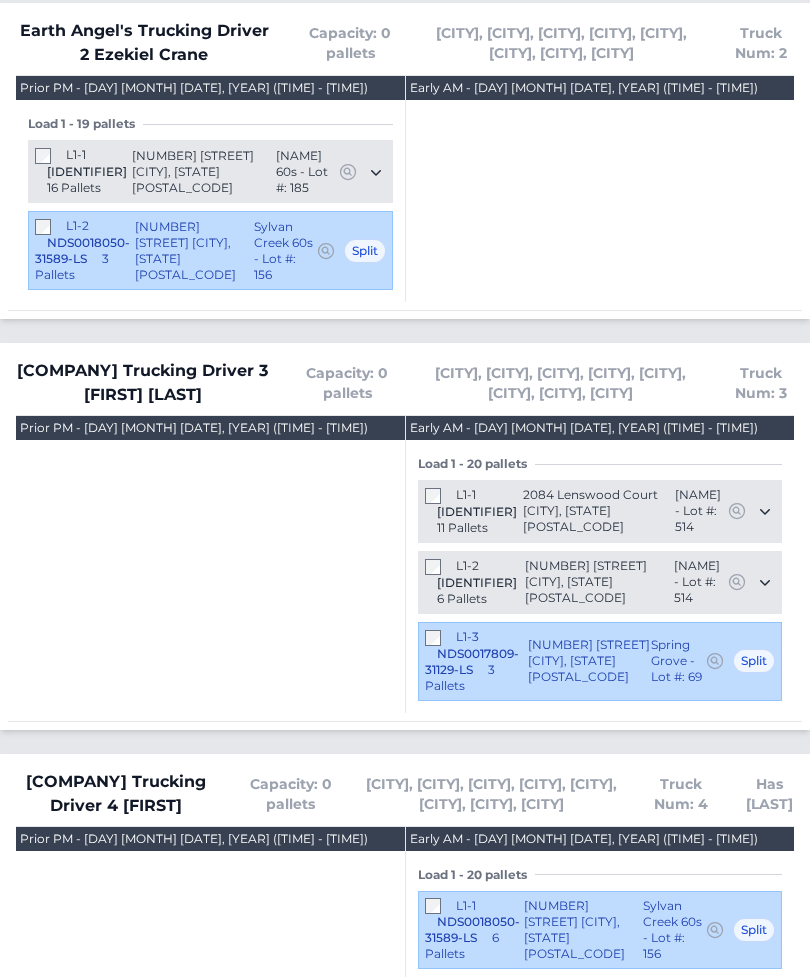 click on "L1-2
NDS0018050-31589-LS
3 Pallets
2882 Atwater Pond Circle Denver,
NC 28037
Sylvan Creek 60s
-                         Lot #: 156
The Loving Companies
9 Split" at bounding box center [210, 251] 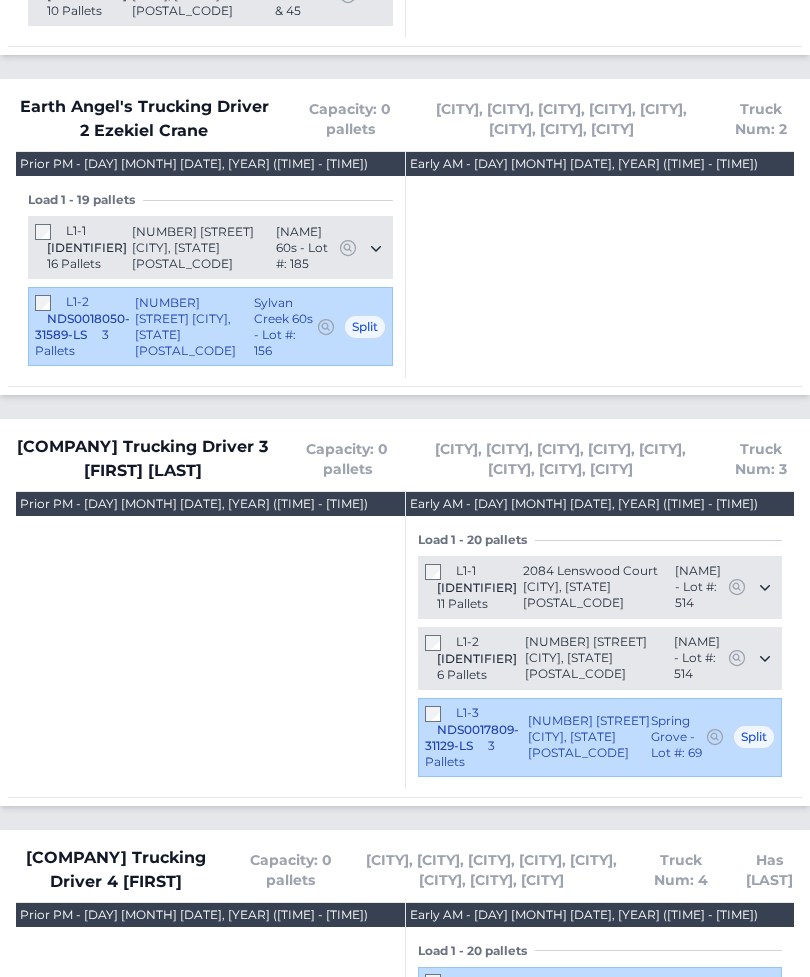 scroll, scrollTop: 4447, scrollLeft: 0, axis: vertical 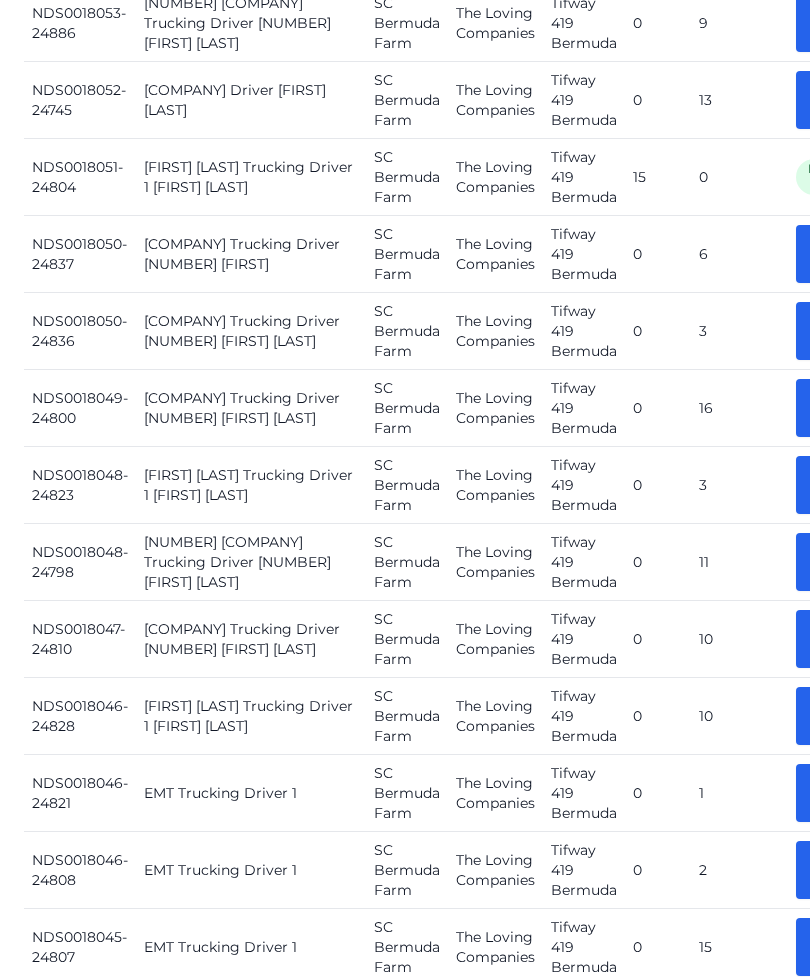 click on "Picked
Up" at bounding box center (838, 486) 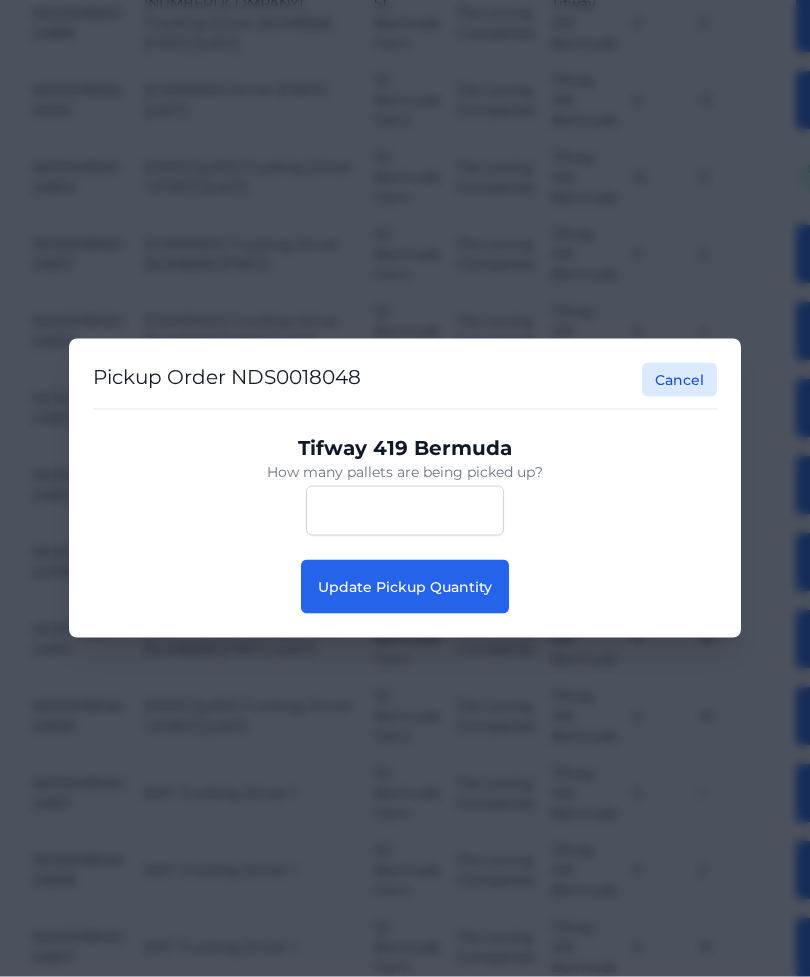scroll, scrollTop: 2413, scrollLeft: 0, axis: vertical 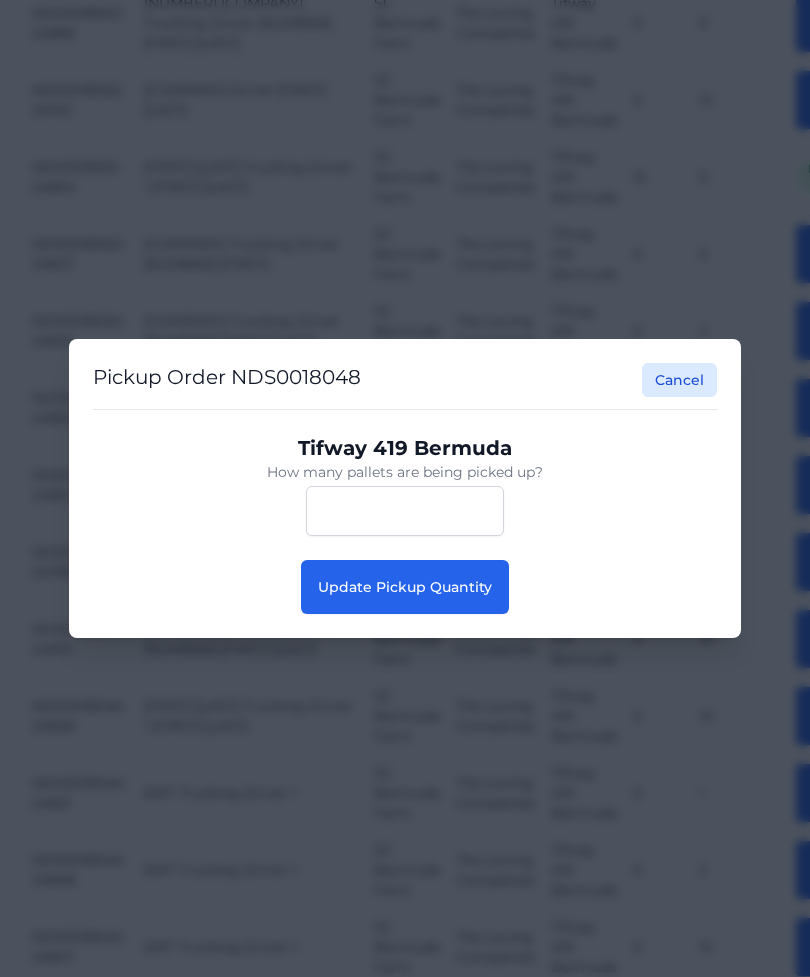 click on "Update Pickup Quantity" at bounding box center [405, 587] 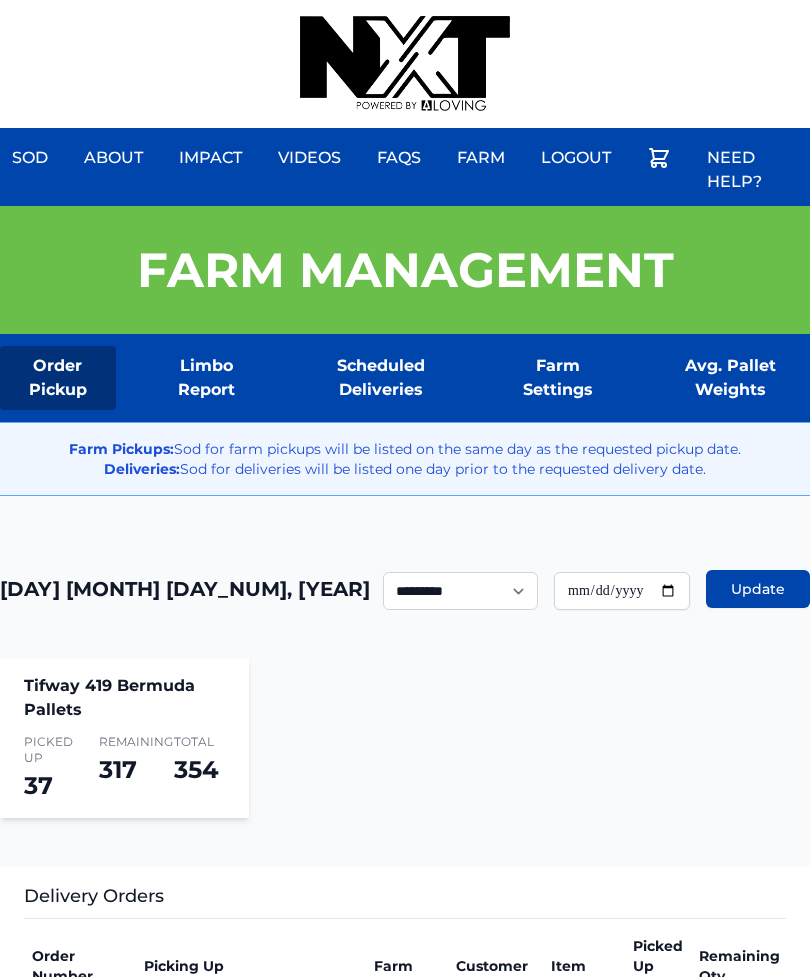 scroll, scrollTop: 0, scrollLeft: 0, axis: both 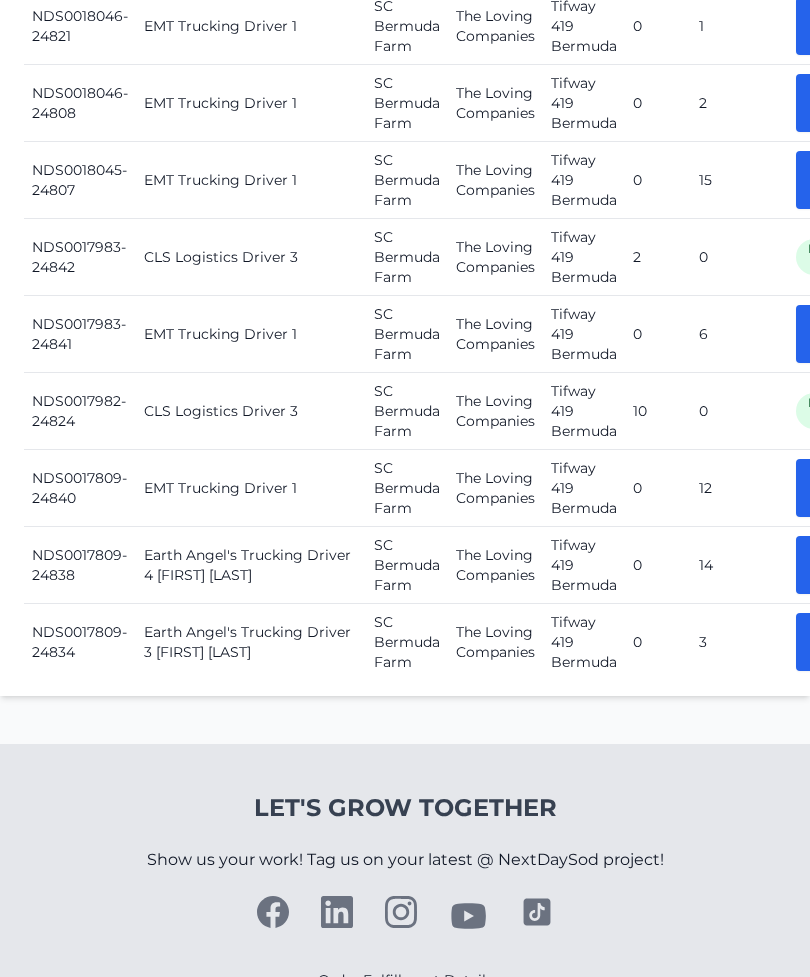 click on "Picked
Up" at bounding box center [838, 488] 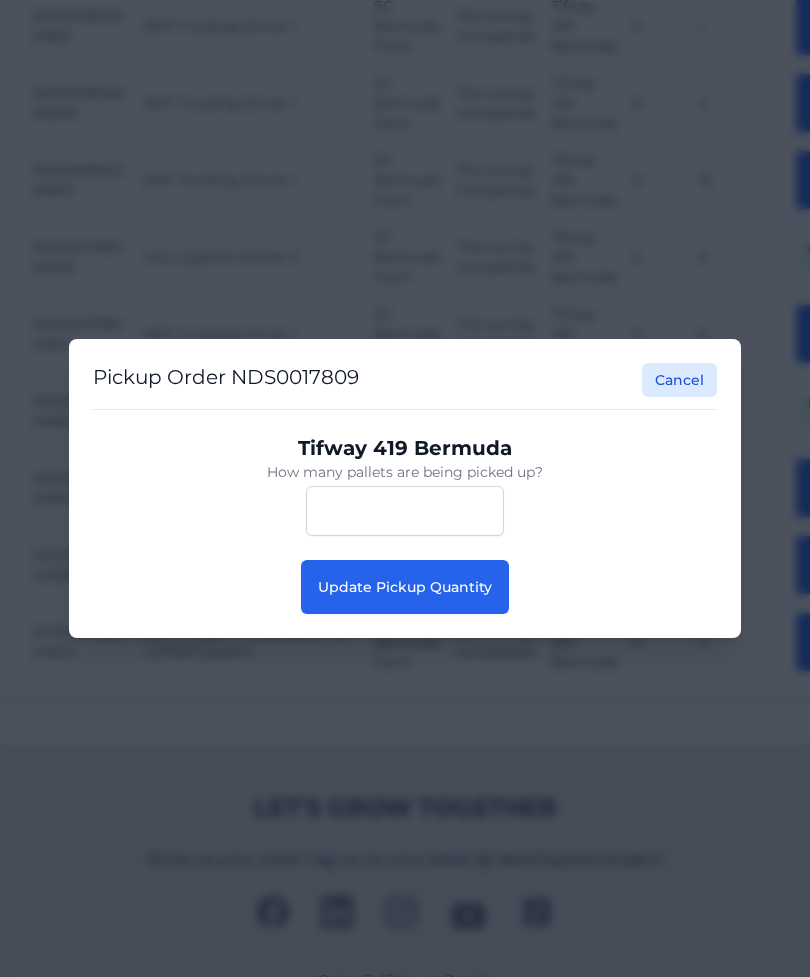 click on "Update Pickup Quantity" at bounding box center (405, 587) 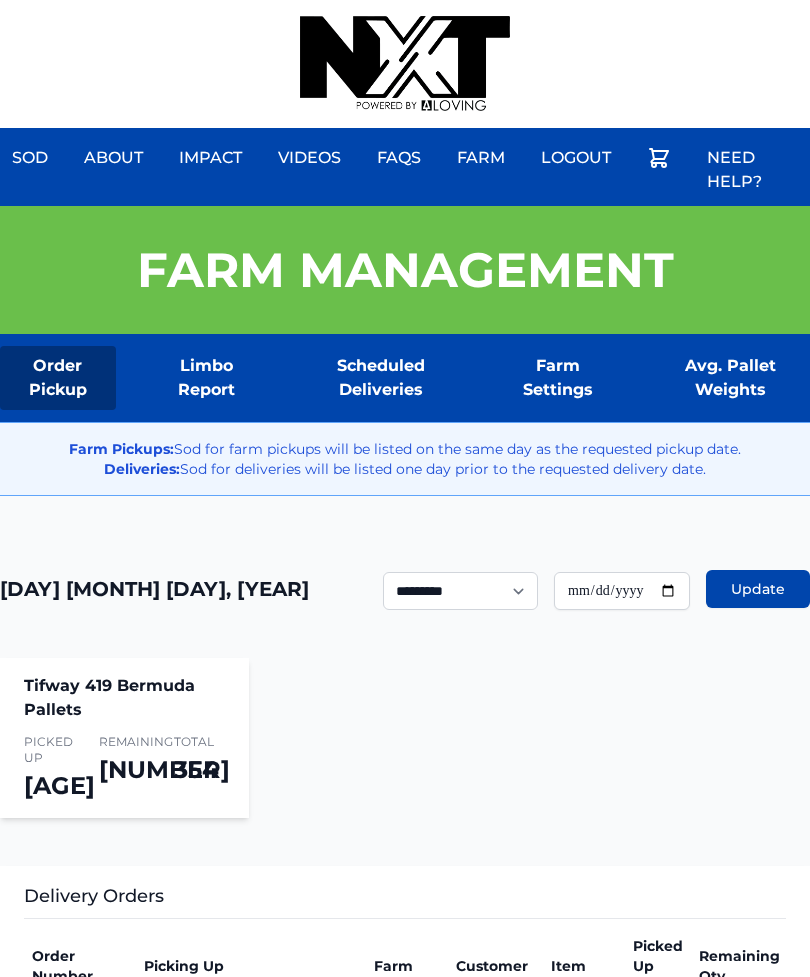 scroll, scrollTop: 0, scrollLeft: 0, axis: both 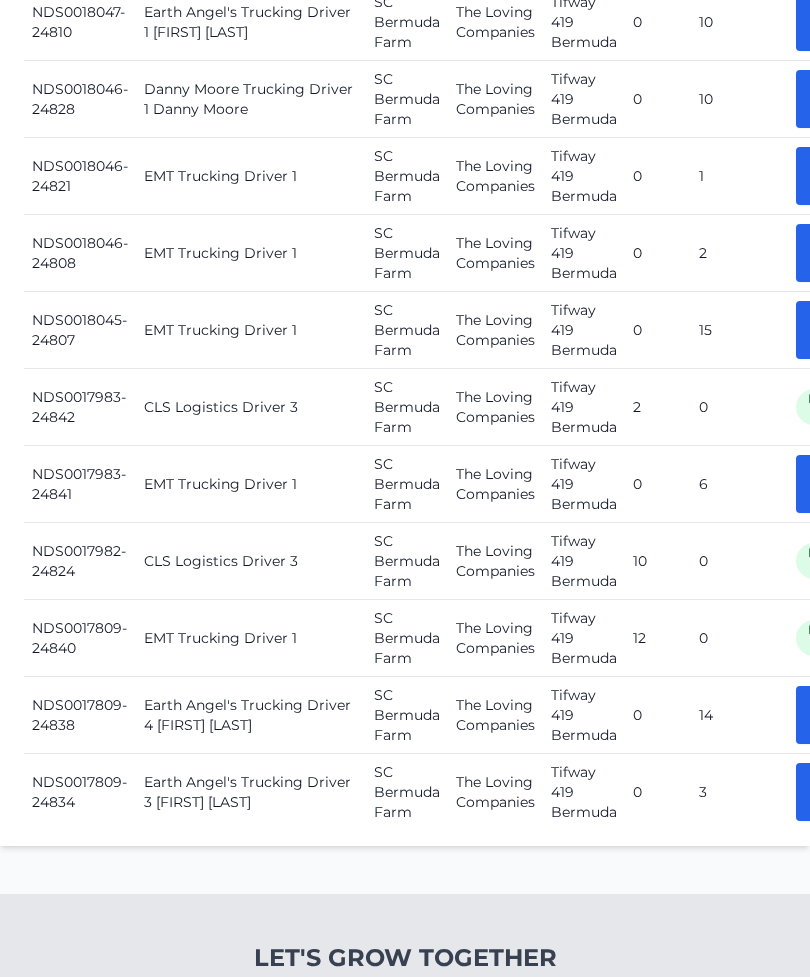 click on "Picked
Up" at bounding box center (838, 484) 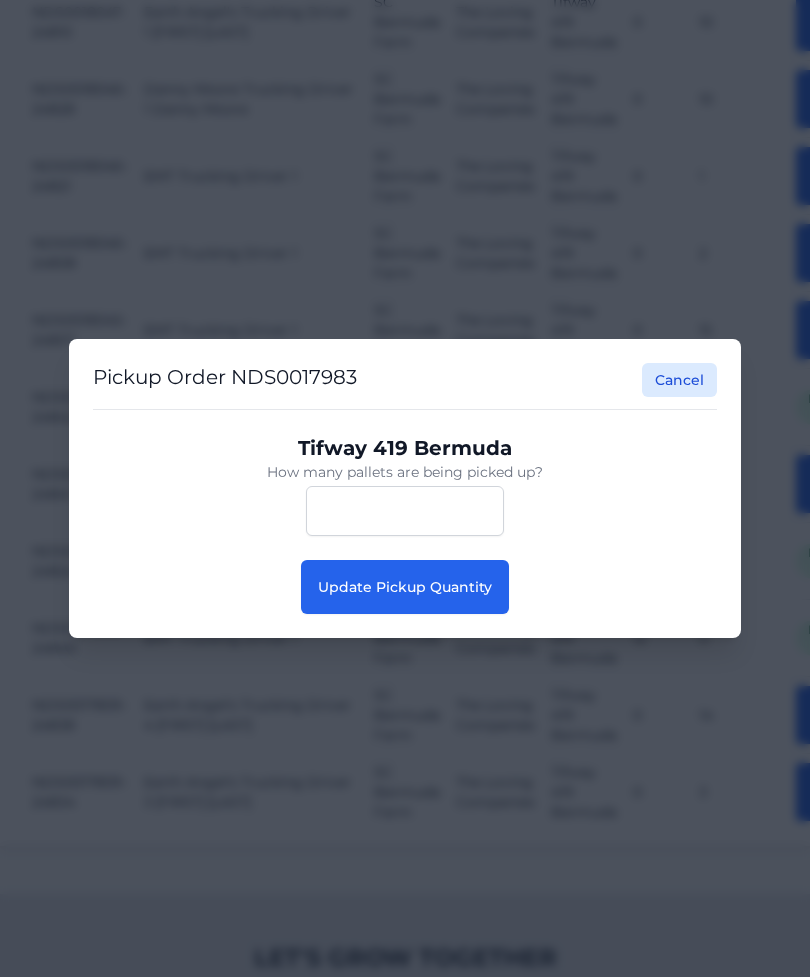 click on "Update Pickup Quantity" at bounding box center [405, 587] 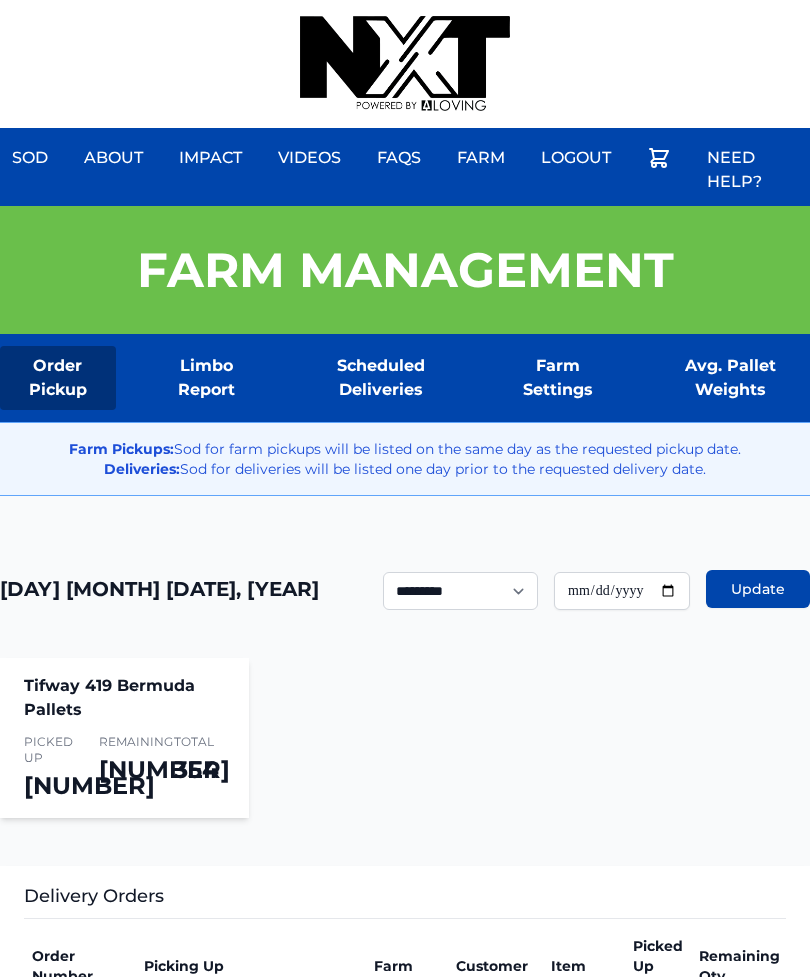scroll, scrollTop: 0, scrollLeft: 0, axis: both 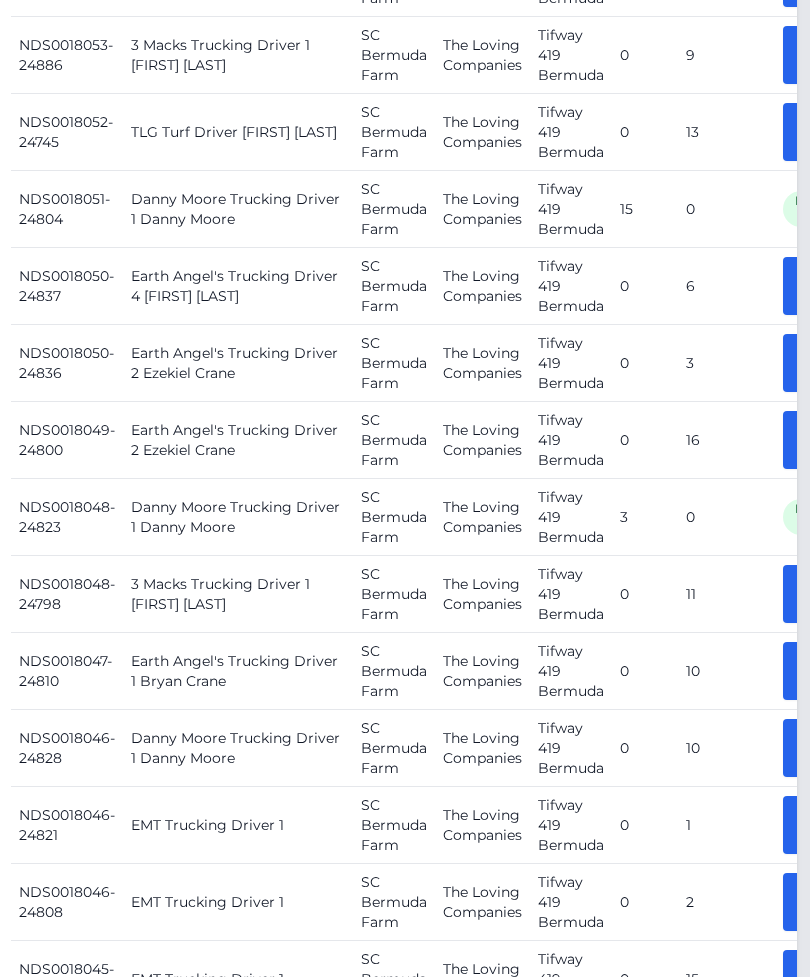 click on "Picked
Up" at bounding box center (825, 441) 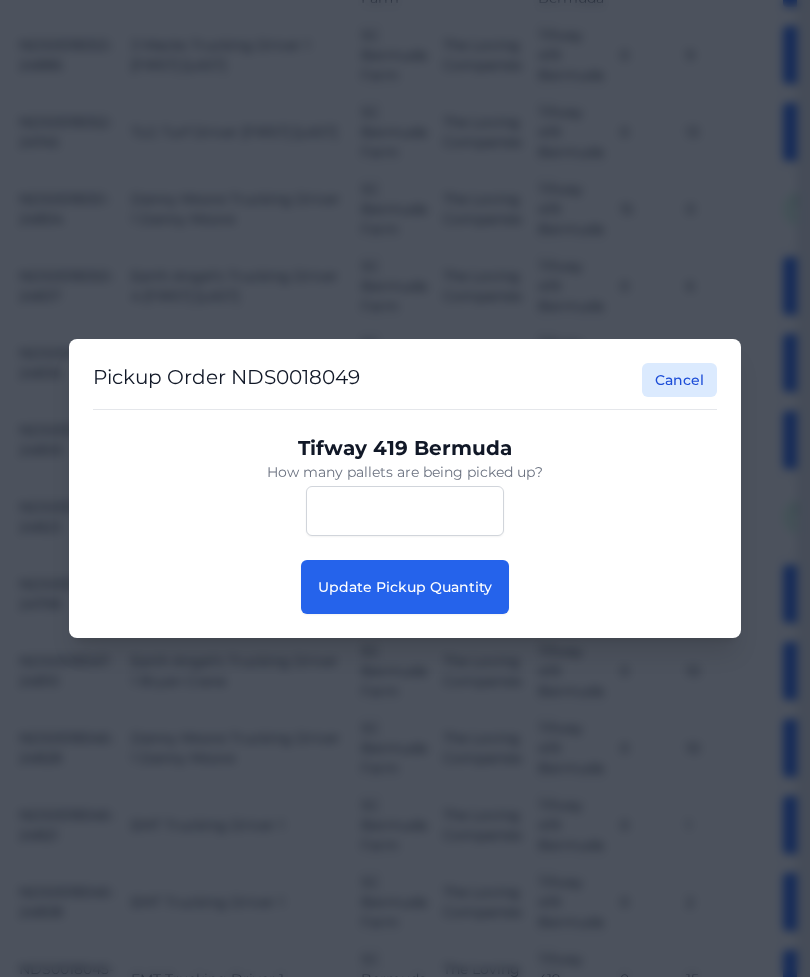 click on "Update Pickup Quantity" at bounding box center (405, 587) 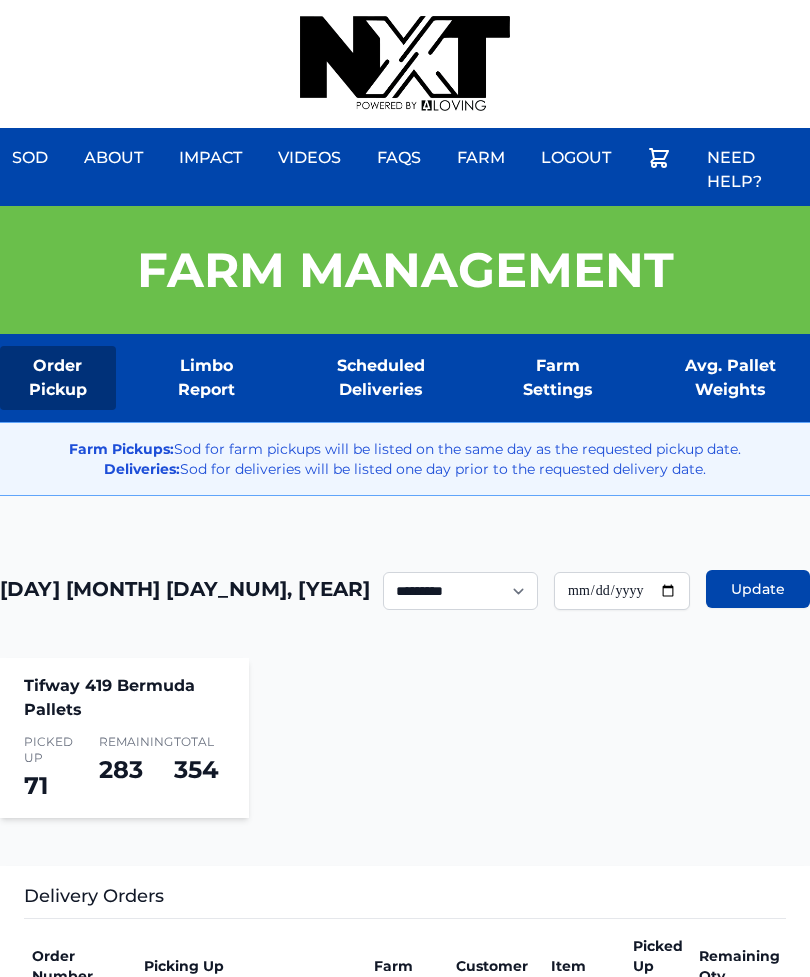 scroll, scrollTop: 1086, scrollLeft: 0, axis: vertical 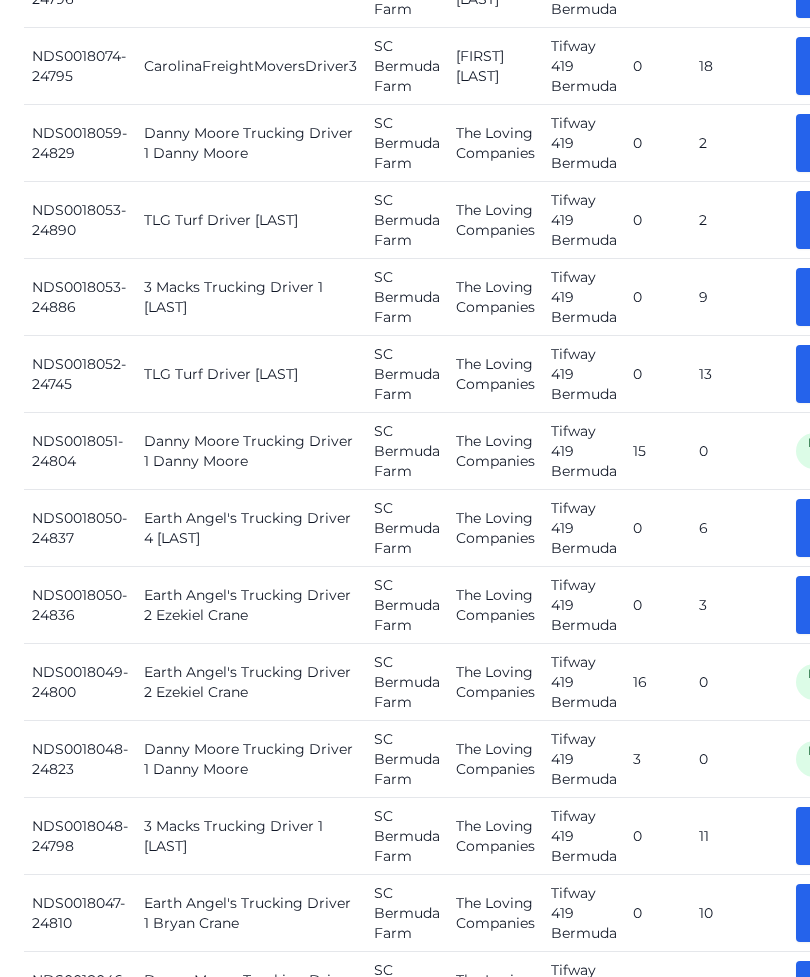 click on "Picked
Up" at bounding box center (838, 605) 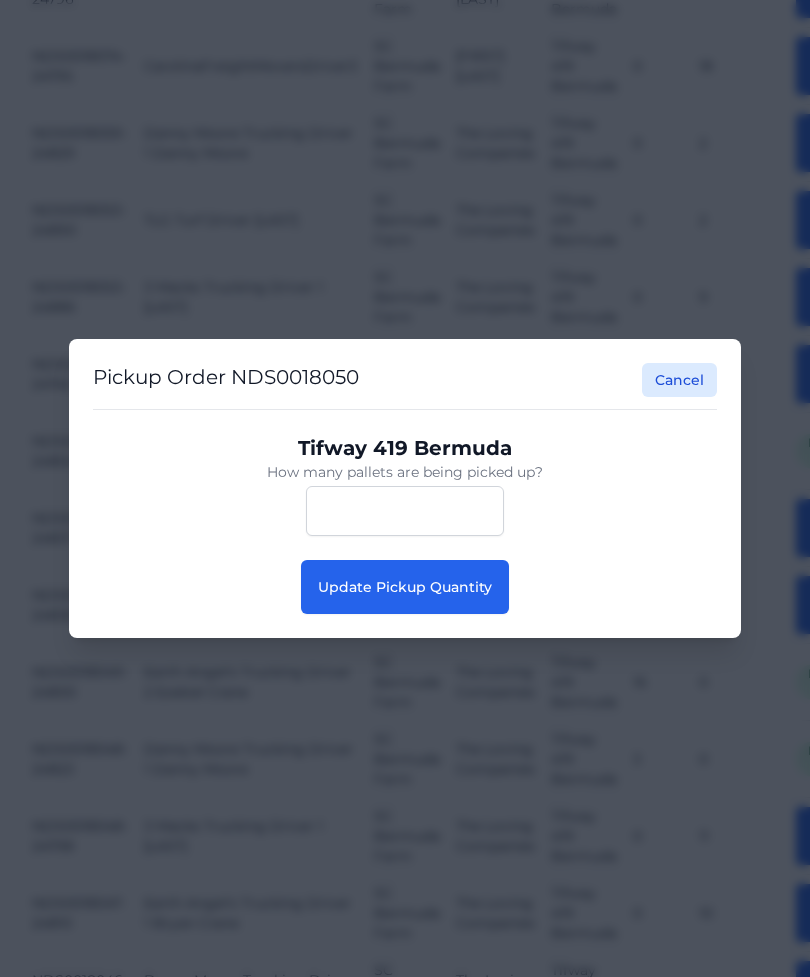 click on "Update Pickup Quantity" at bounding box center (405, 587) 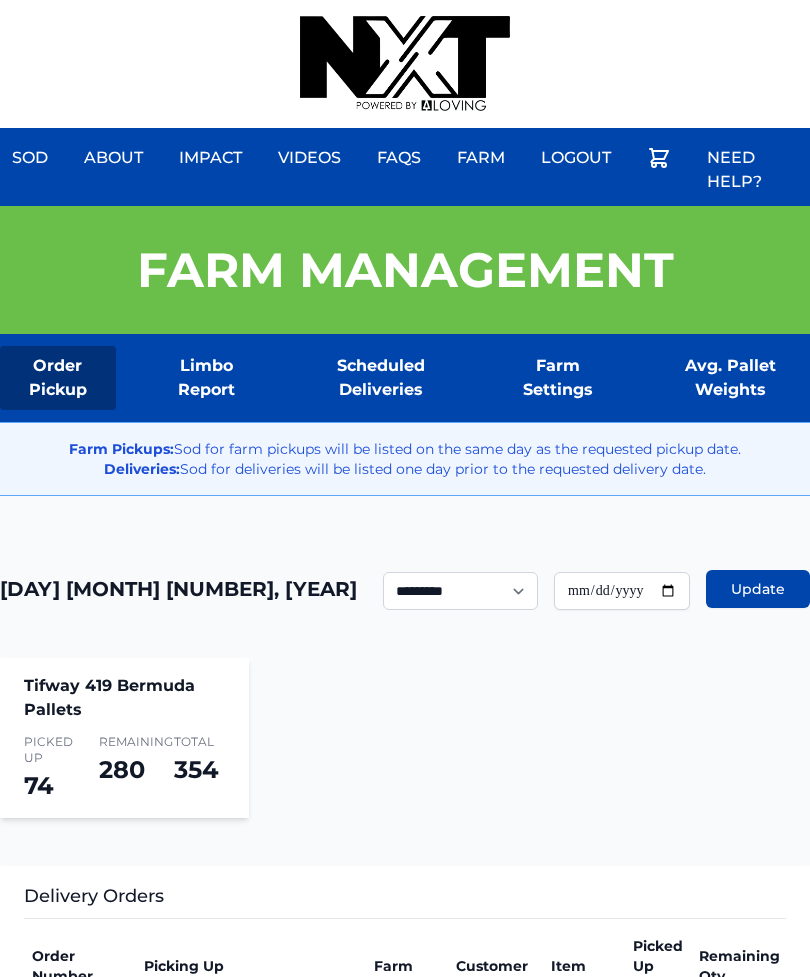scroll, scrollTop: 0, scrollLeft: 0, axis: both 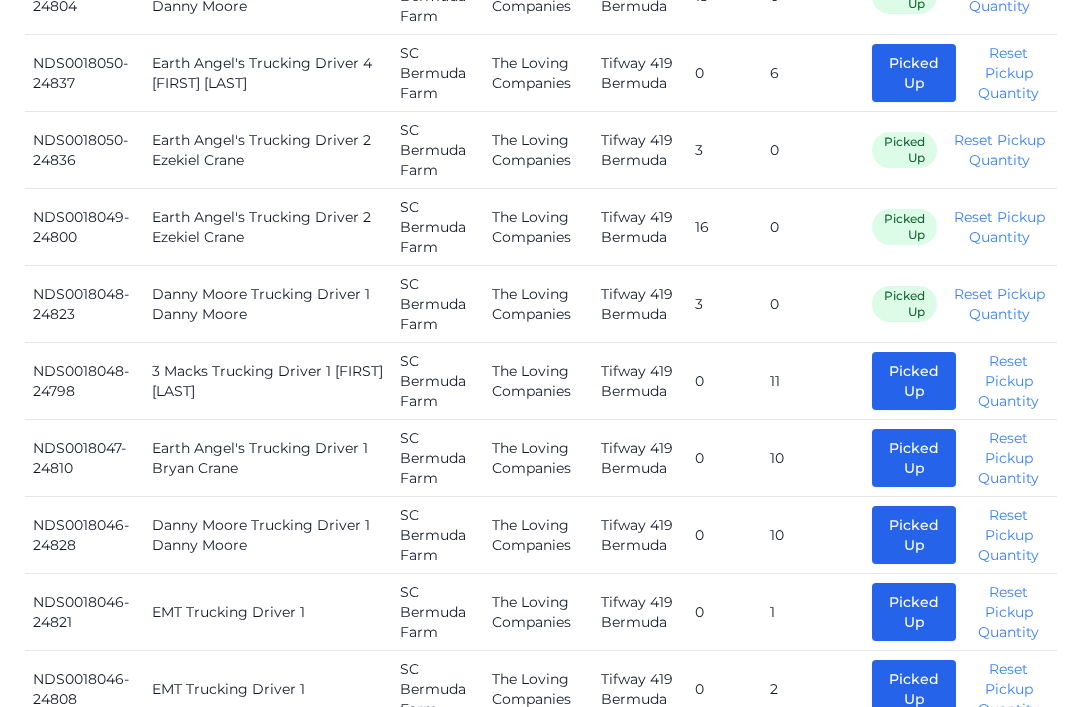click on "Reset
Pickup Quantity" at bounding box center (998, 150) 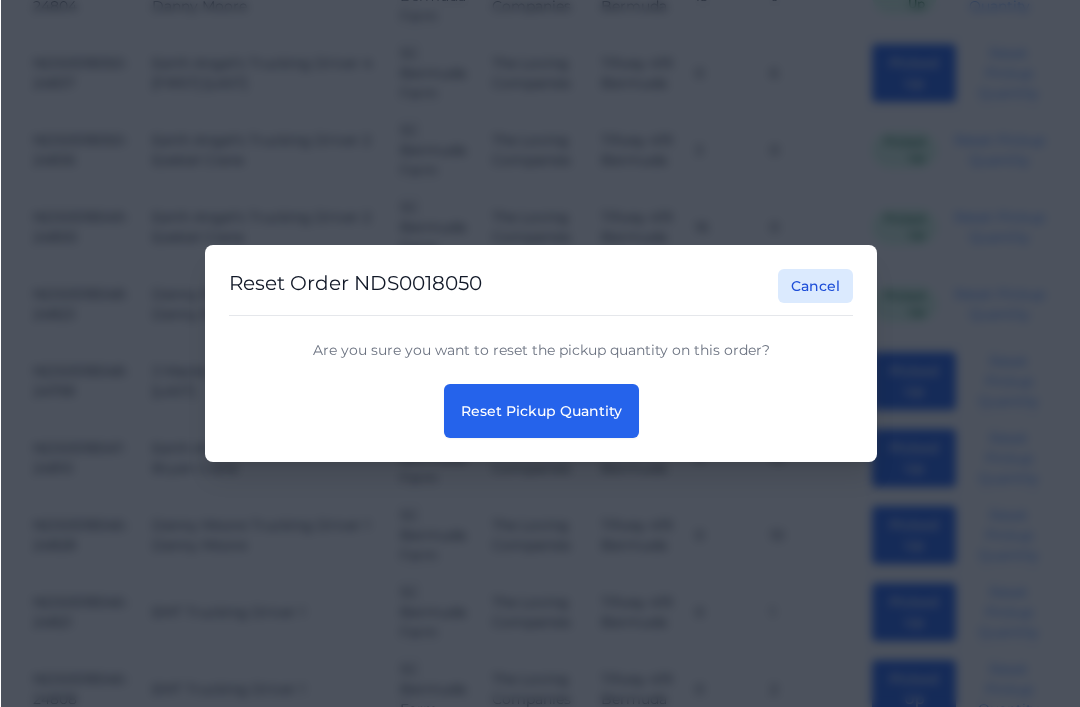 click on "Reset Pickup Quantity" at bounding box center [540, 411] 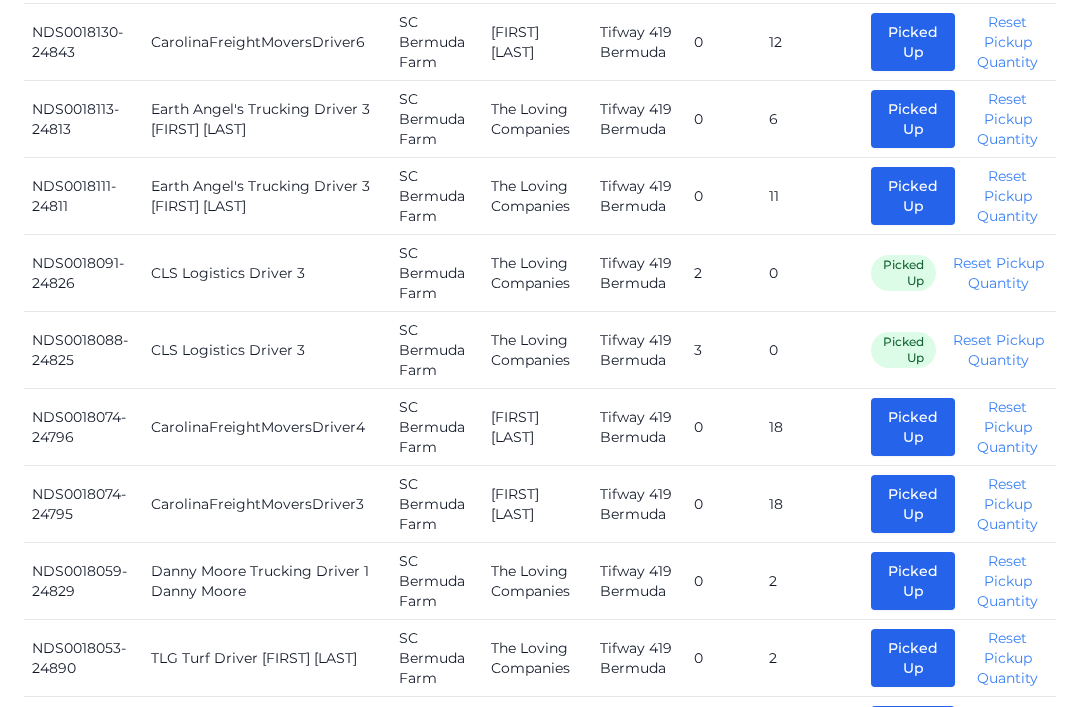 scroll, scrollTop: 1894, scrollLeft: 0, axis: vertical 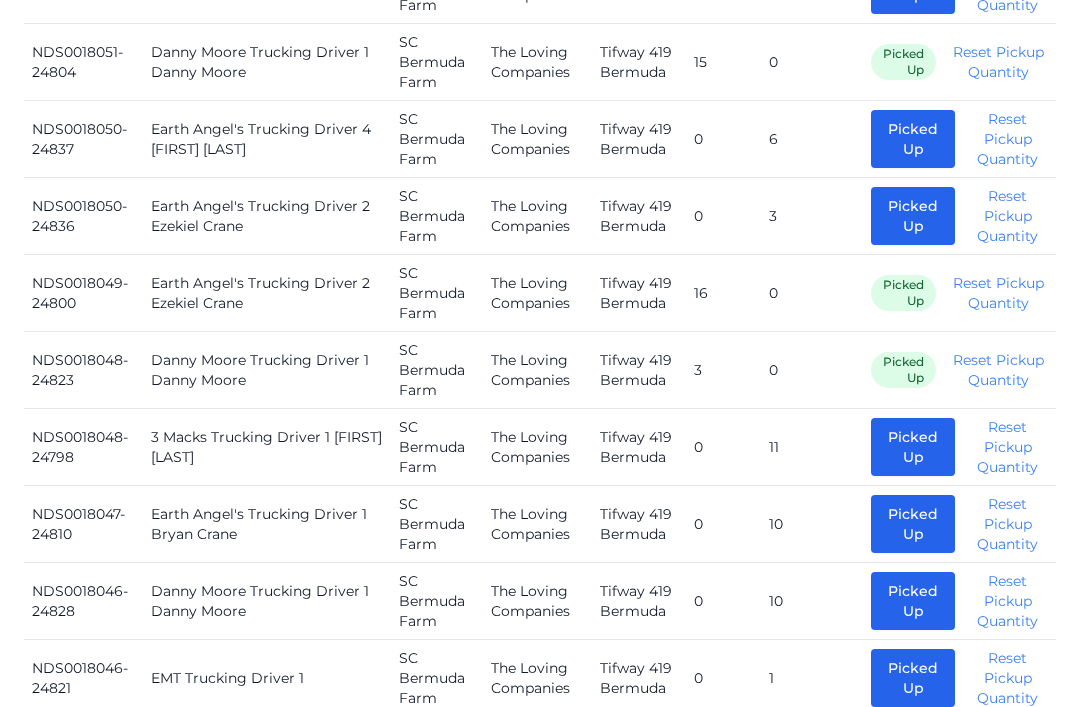 click on "Reset
Pickup Quantity" at bounding box center [998, 293] 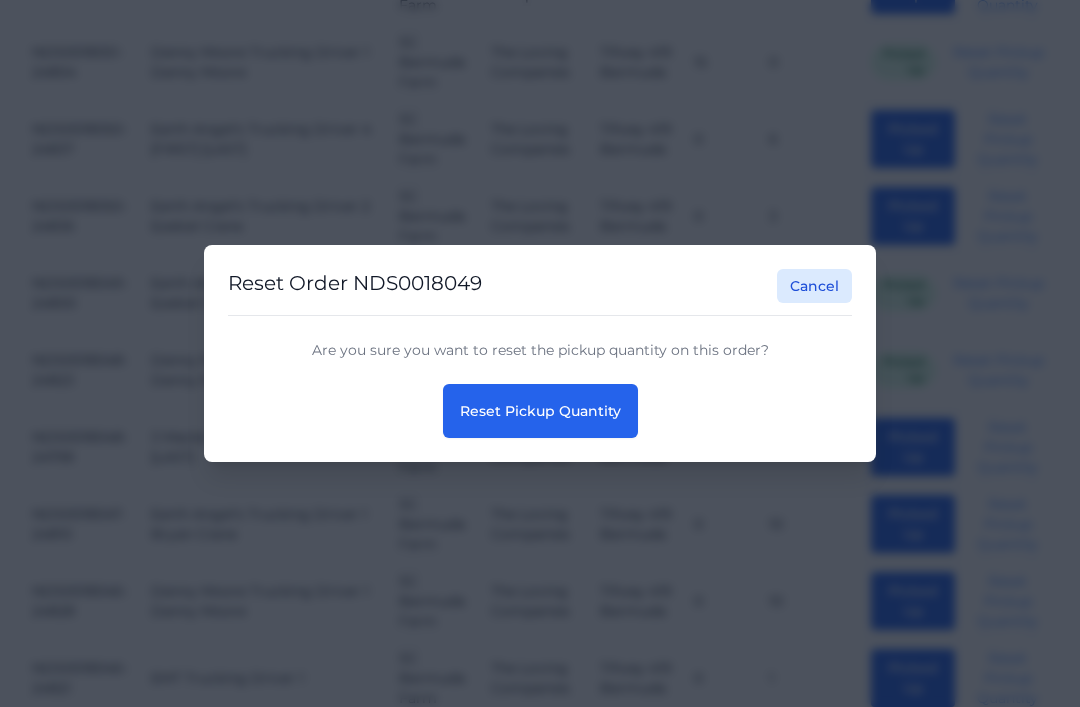 click on "Reset Pickup Quantity" at bounding box center (540, 411) 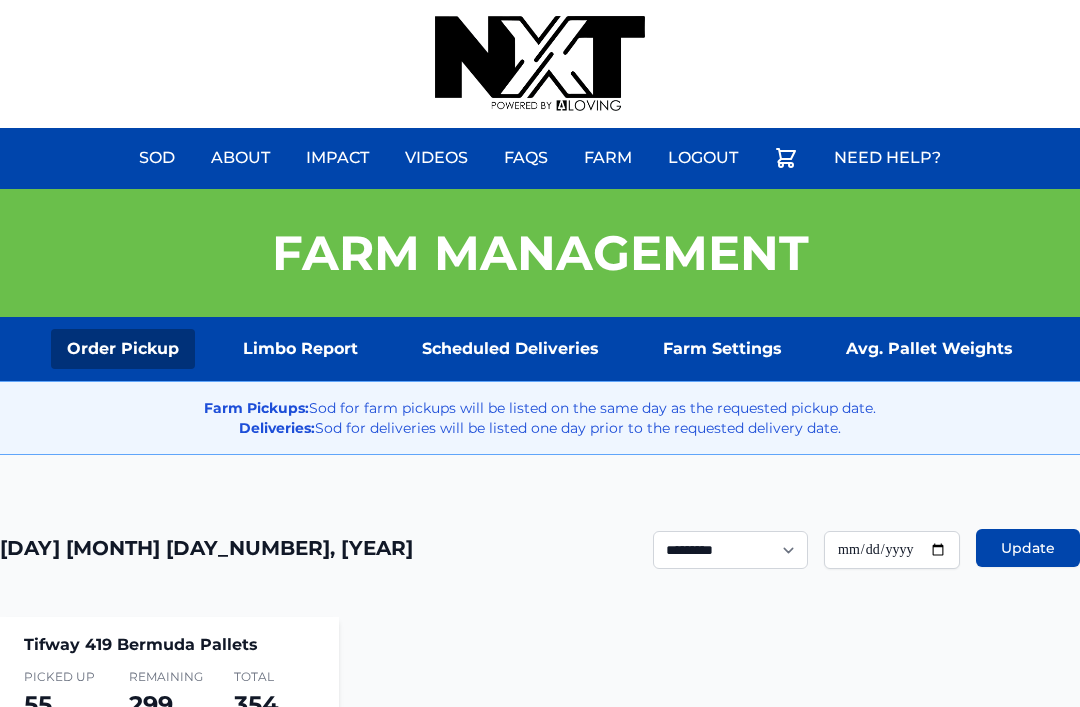 scroll, scrollTop: 0, scrollLeft: 0, axis: both 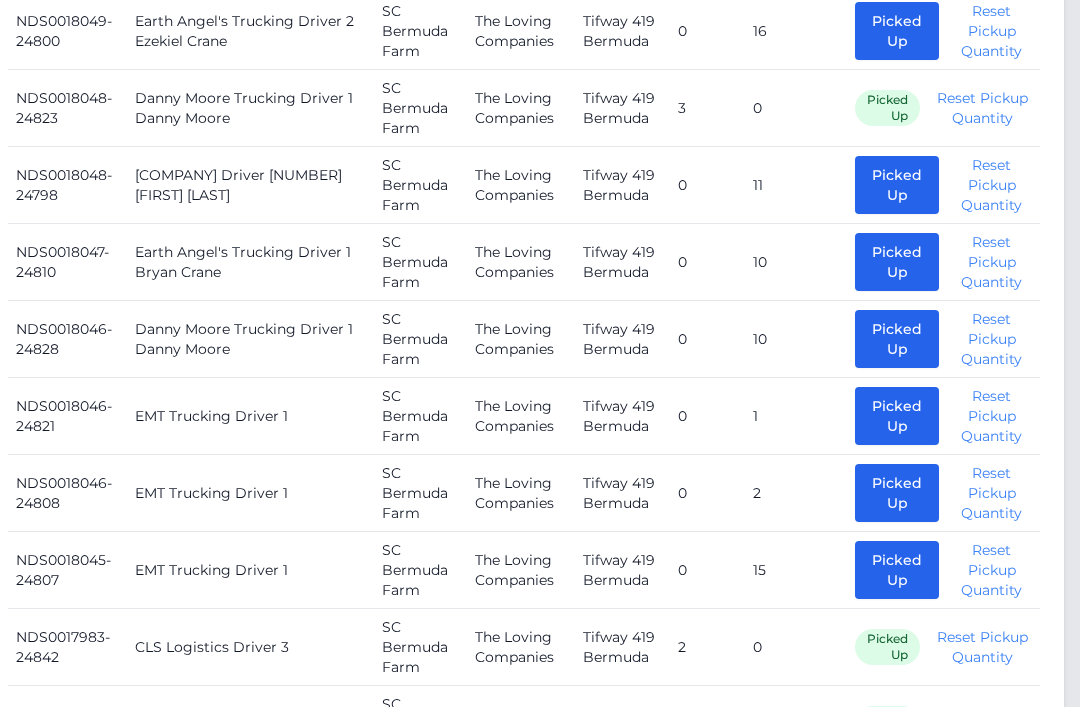 click on "Picked
Up" at bounding box center [897, 262] 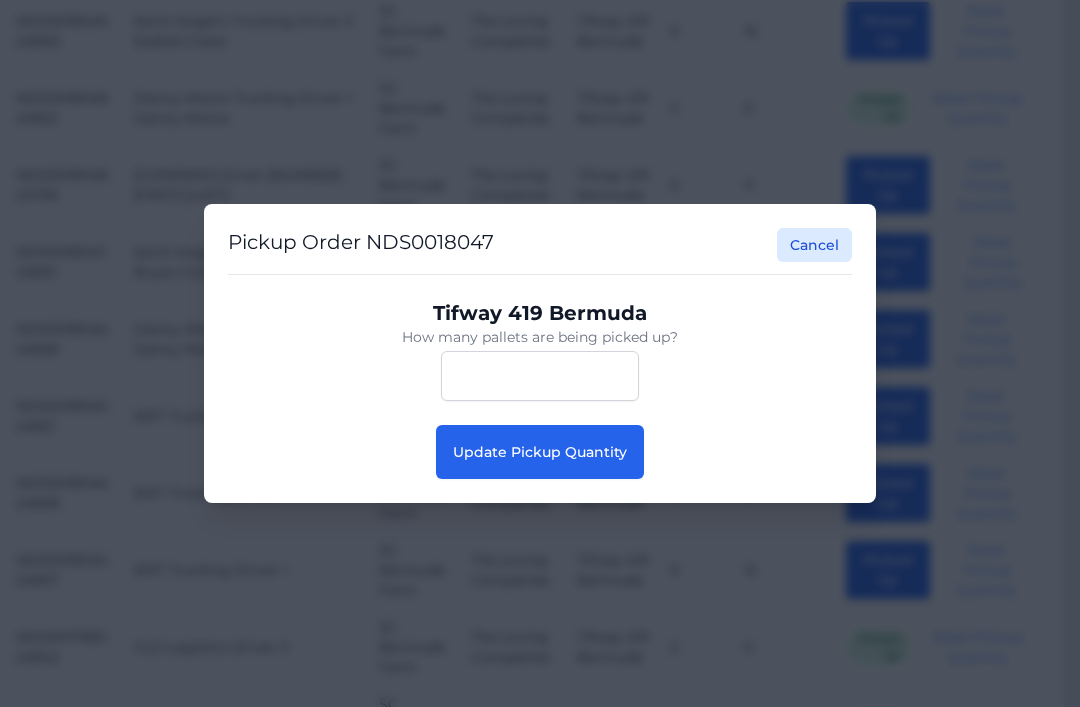 click on "Pickup Order NDS0018047
Cancel
Tifway 419 Bermuda
How many pallets are being picked up?
**
Update Pickup Quantity" at bounding box center [540, 353] 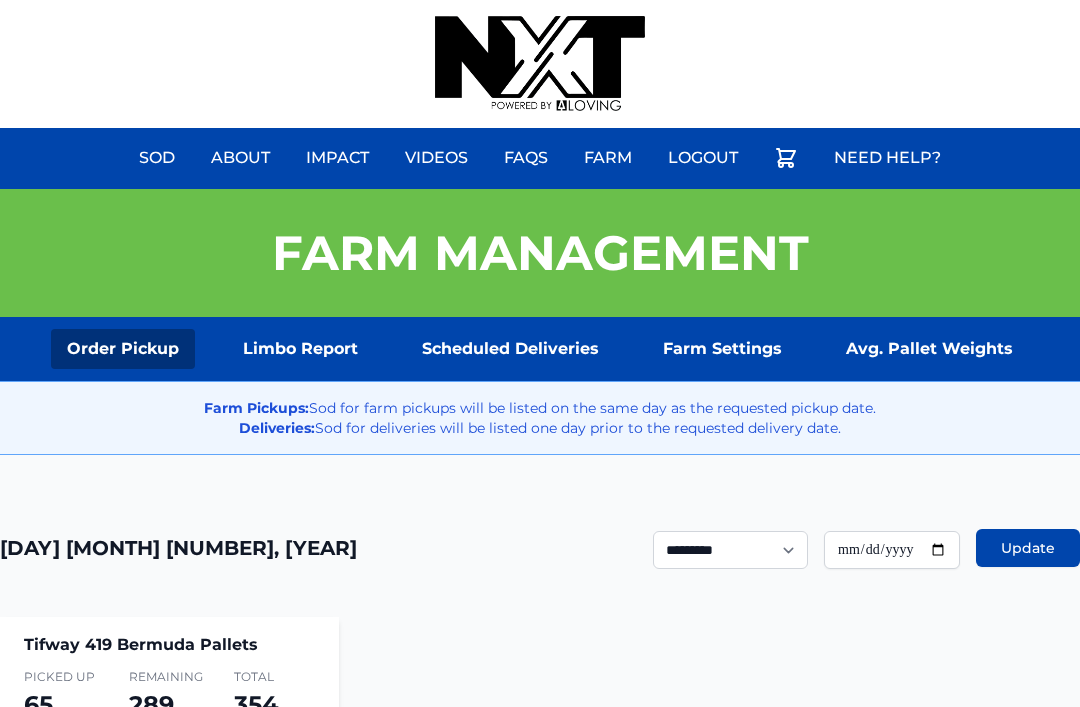 scroll, scrollTop: 0, scrollLeft: 0, axis: both 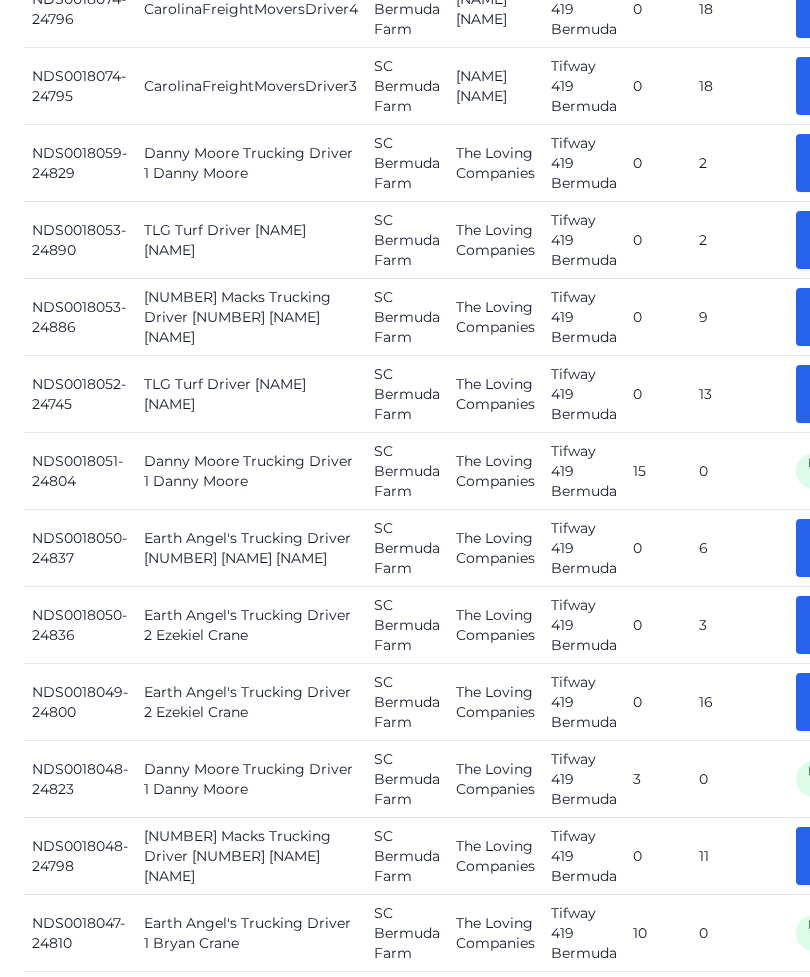 click on "Picked
Up" at bounding box center [838, 626] 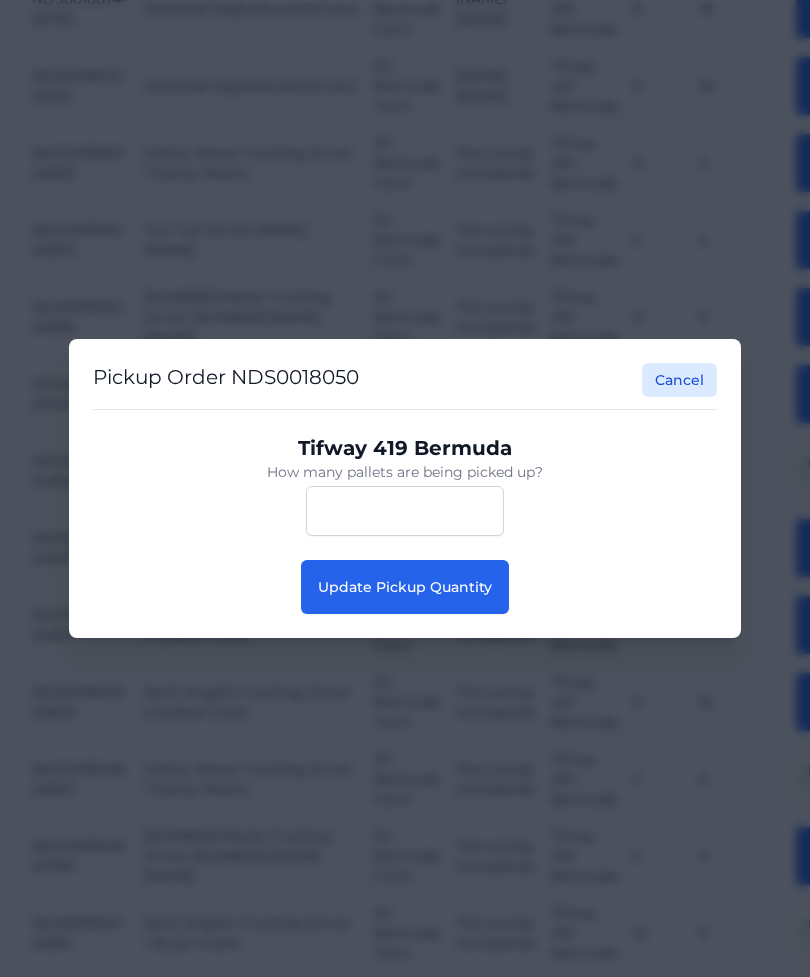 click on "Update Pickup Quantity" at bounding box center [405, 587] 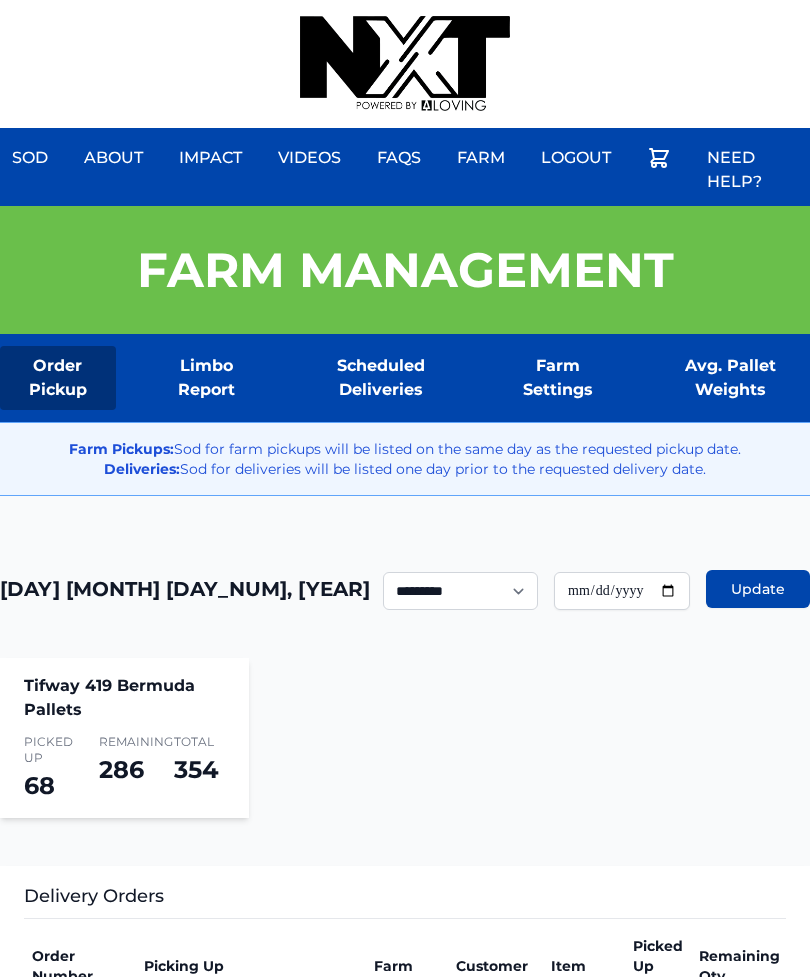 scroll, scrollTop: 0, scrollLeft: 0, axis: both 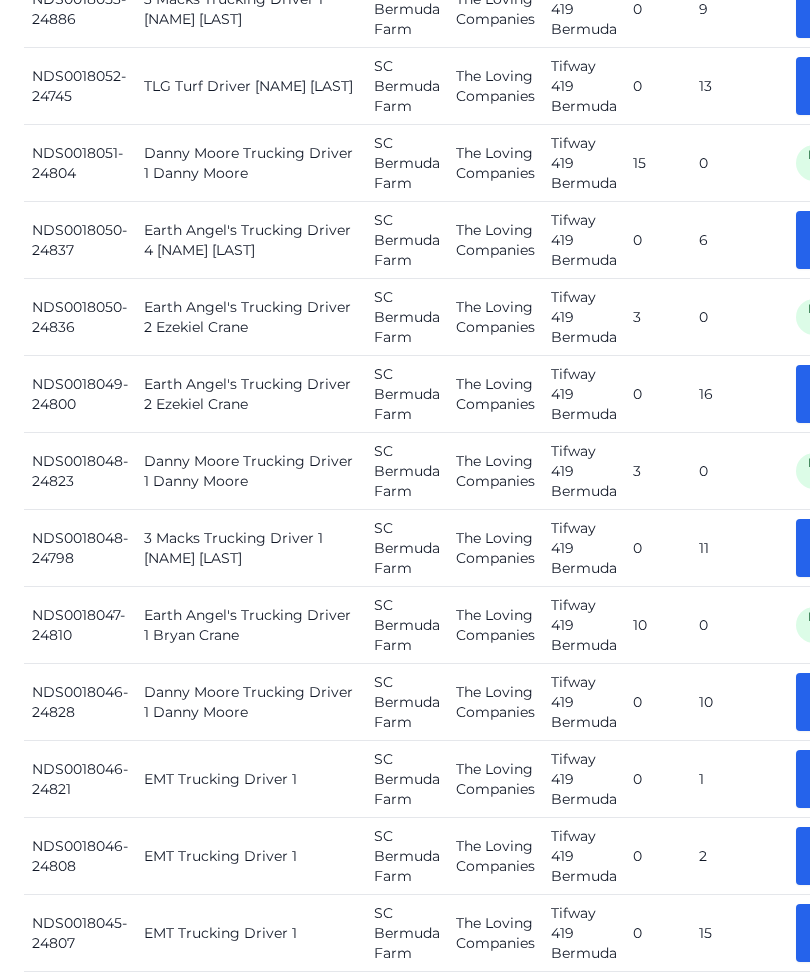 click on "Picked
Up" at bounding box center (838, 395) 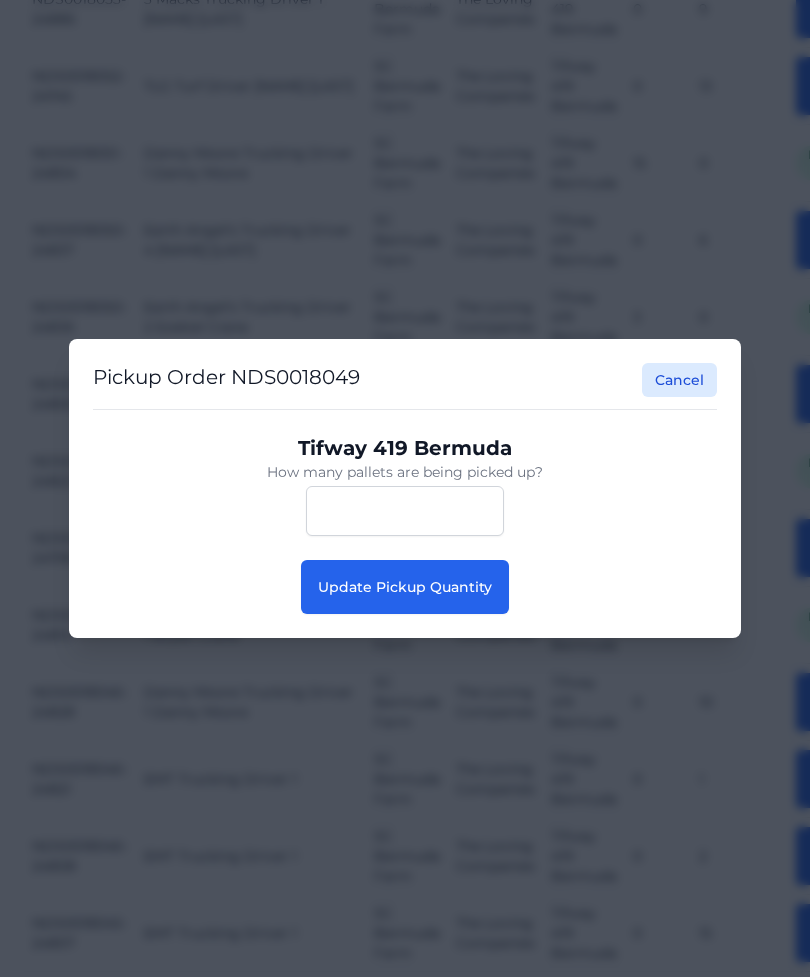 click on "Update Pickup Quantity" at bounding box center [405, 587] 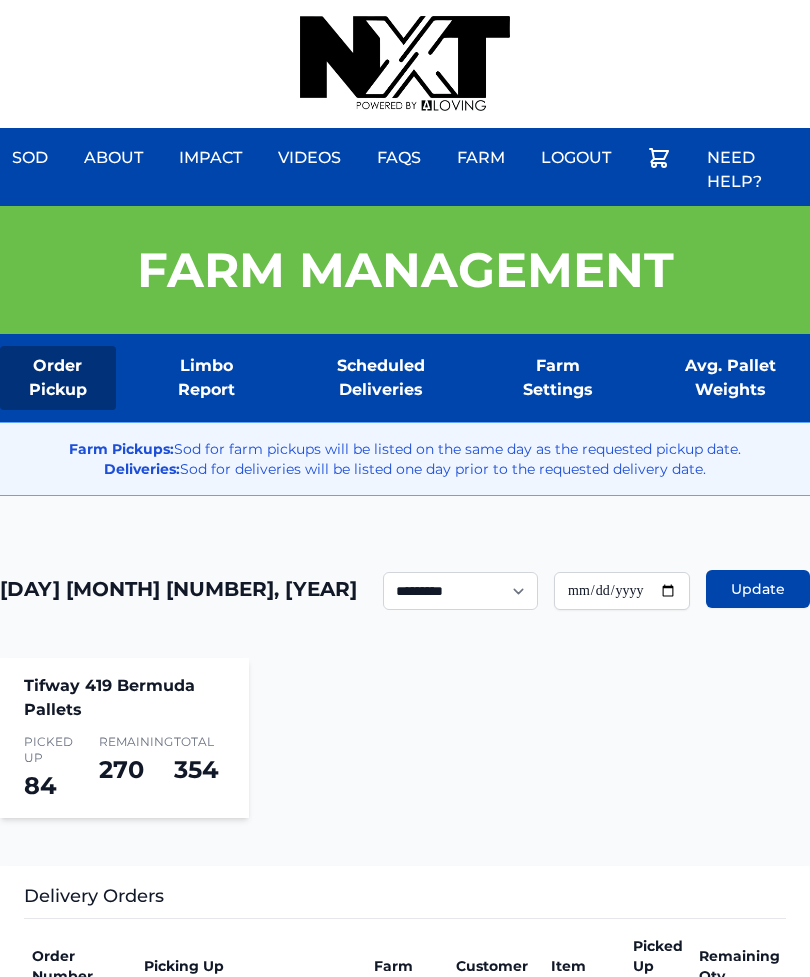 scroll, scrollTop: 0, scrollLeft: 0, axis: both 